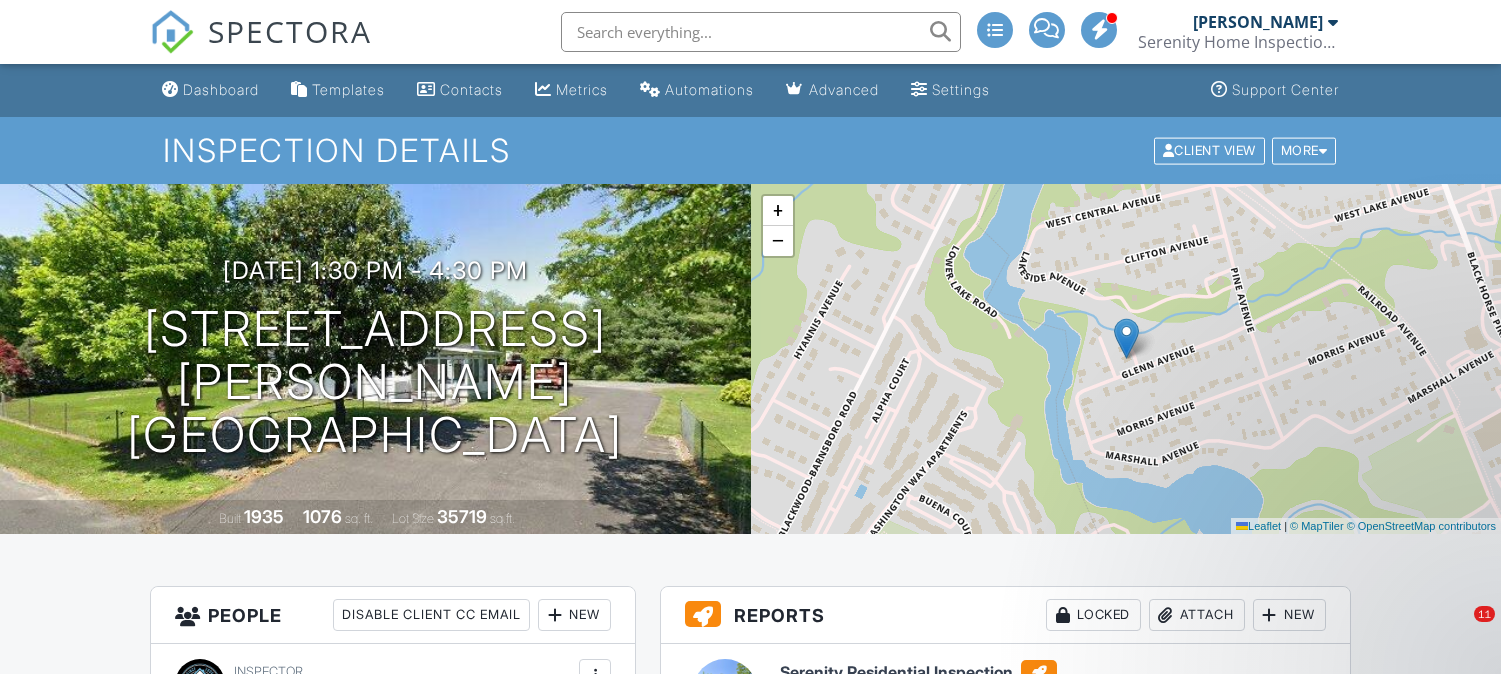 scroll, scrollTop: 0, scrollLeft: 0, axis: both 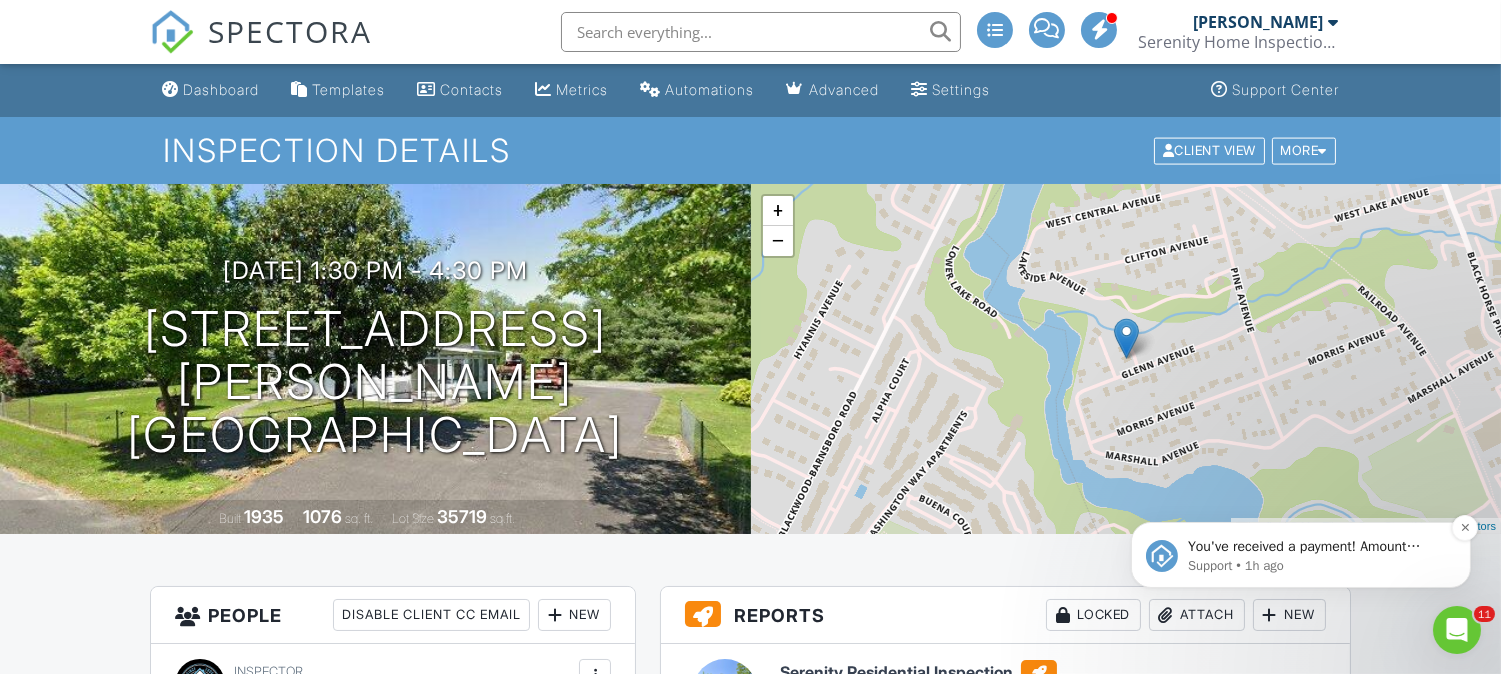 click on "Support • 1h ago" at bounding box center [1316, 565] 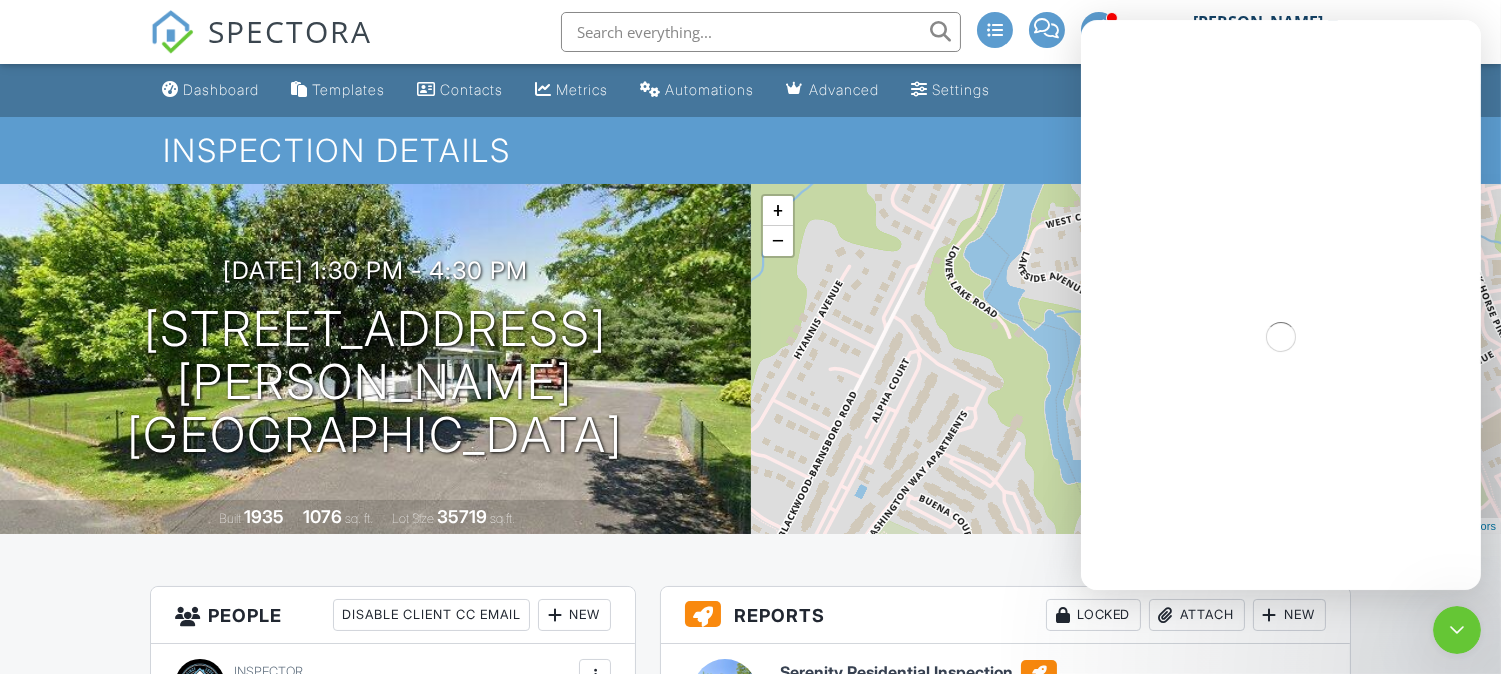 scroll, scrollTop: 0, scrollLeft: 0, axis: both 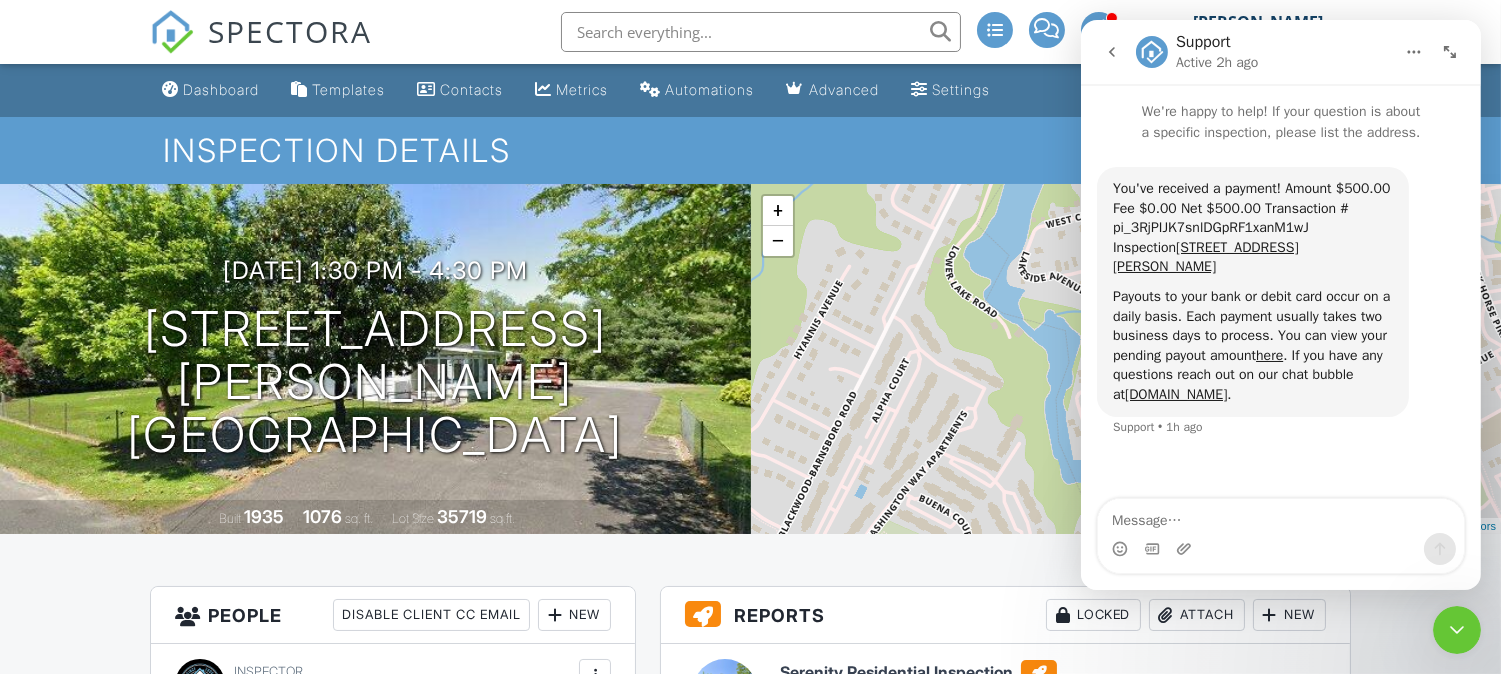 click 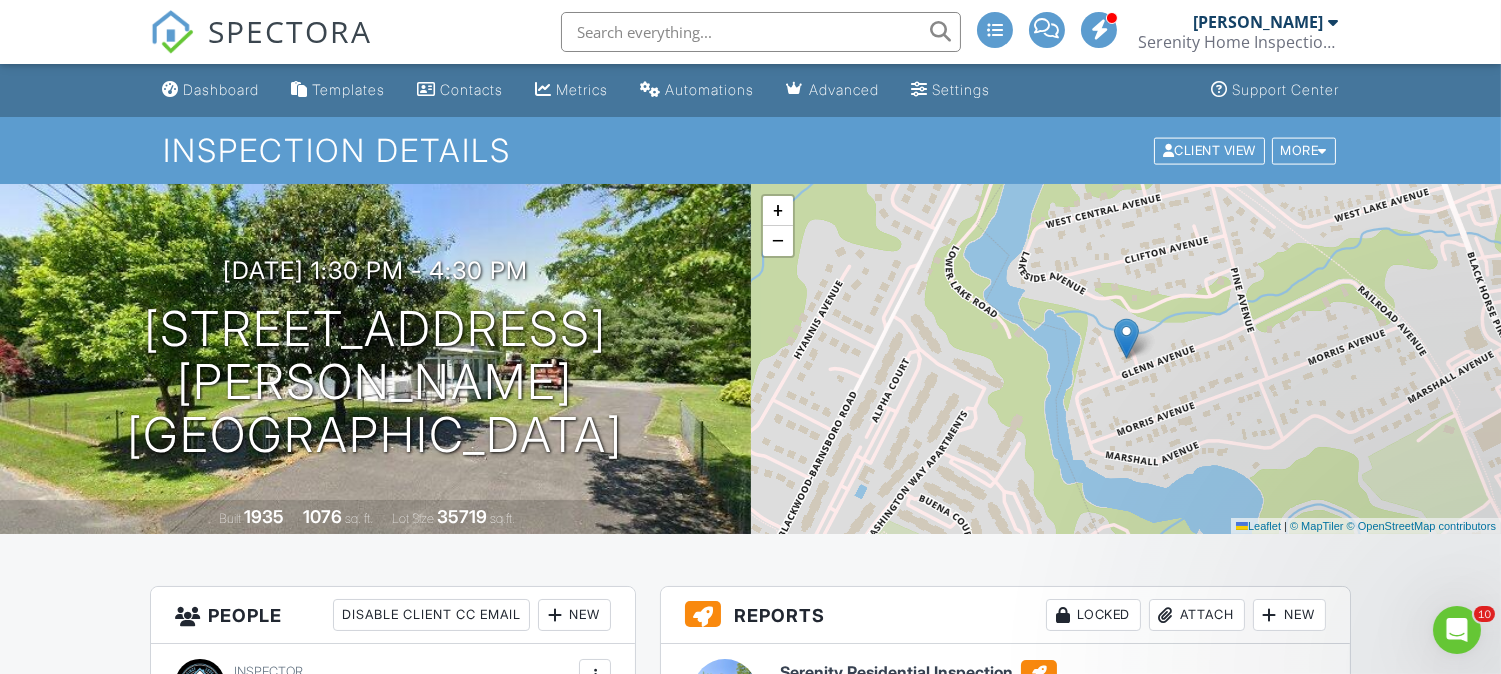 scroll, scrollTop: 0, scrollLeft: 0, axis: both 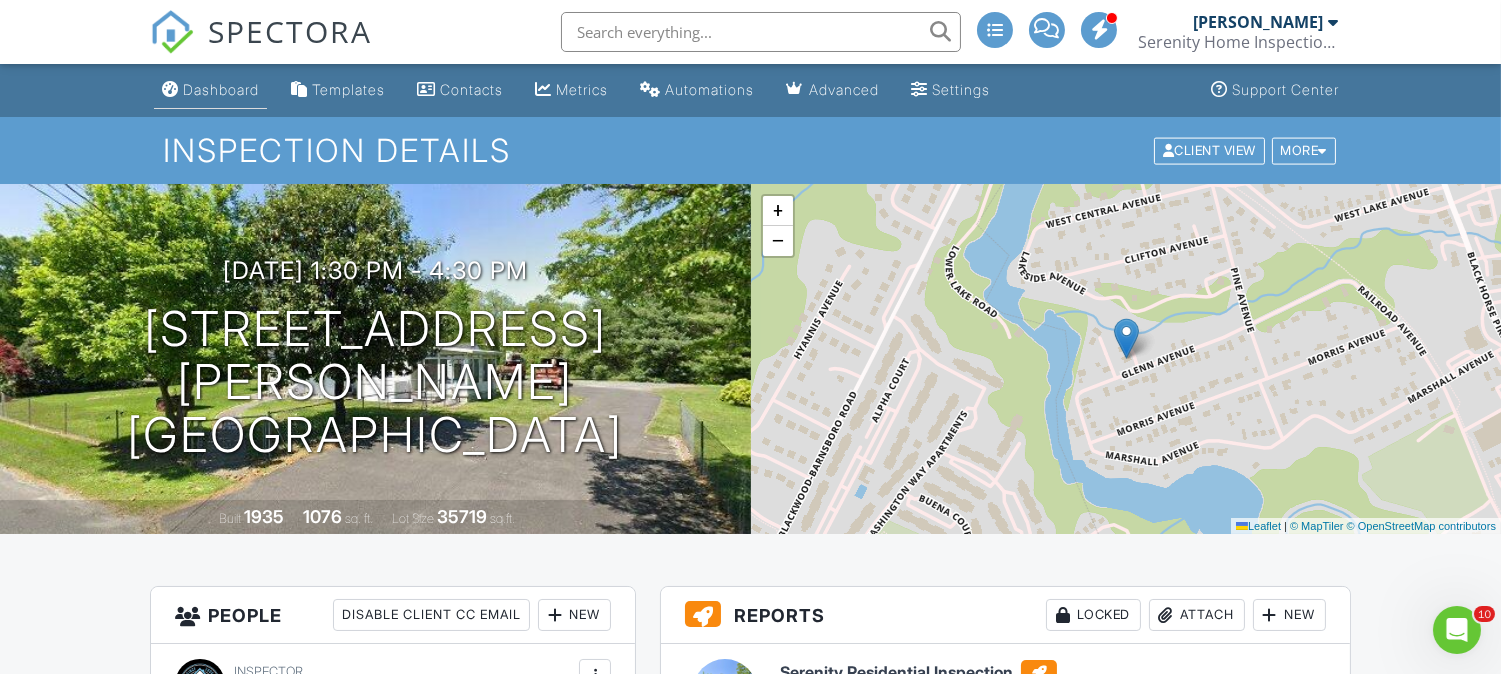 click on "Dashboard" at bounding box center (221, 89) 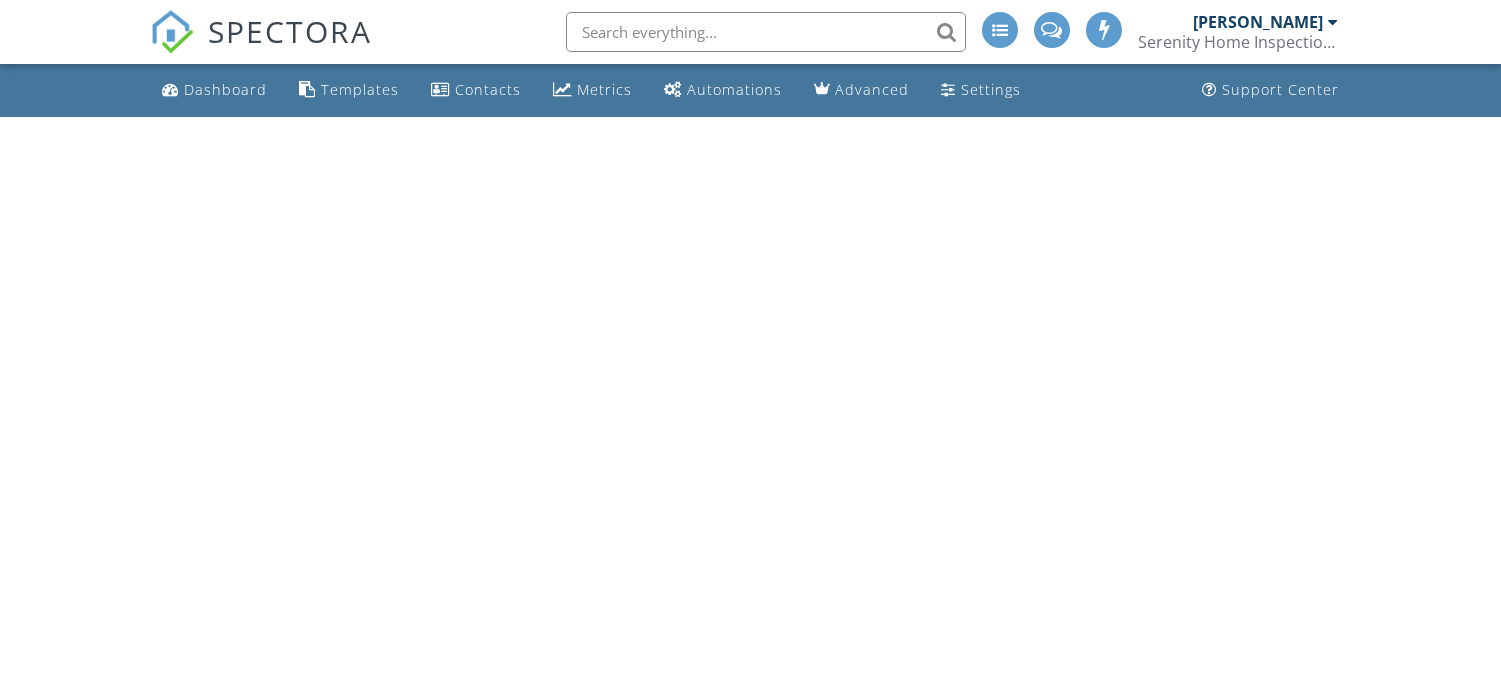 scroll, scrollTop: 0, scrollLeft: 0, axis: both 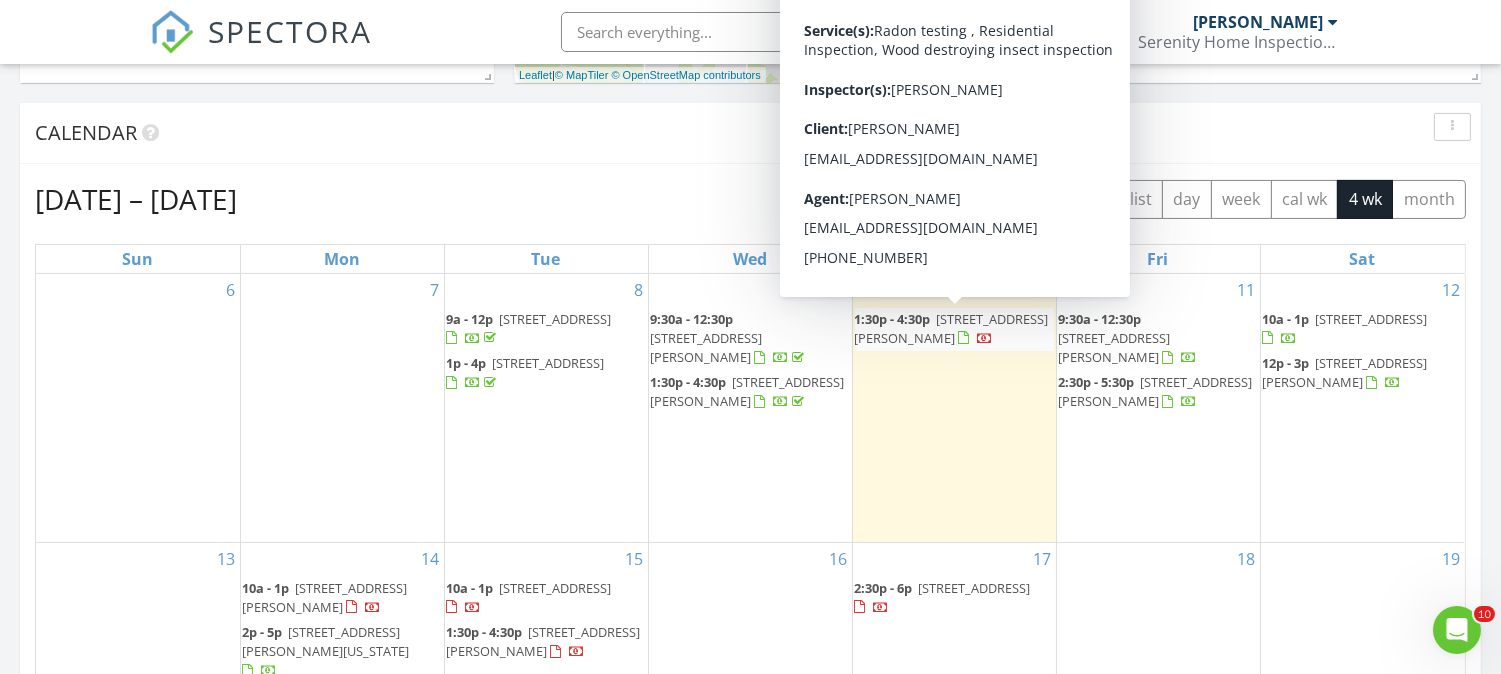 click on "241 Glenn Ave, Gloucester Township 08012" at bounding box center [952, 328] 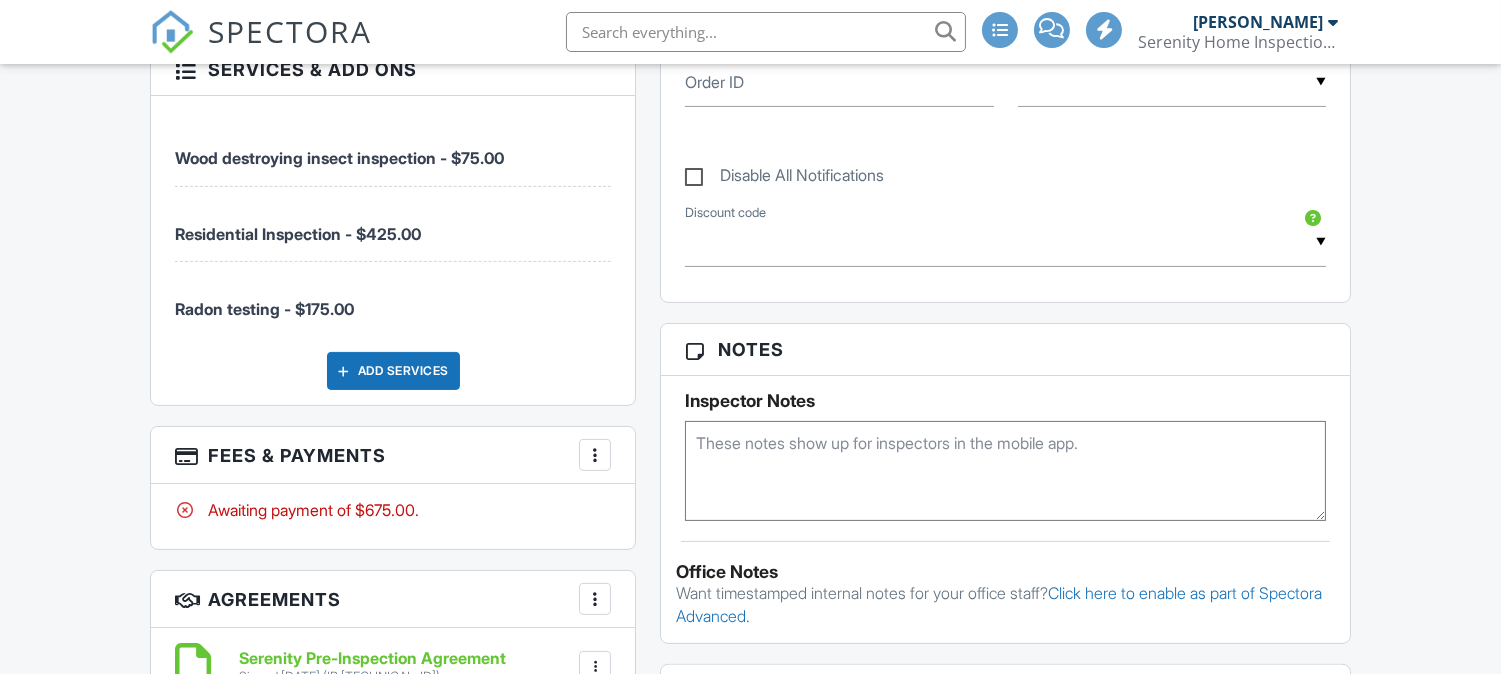 scroll, scrollTop: 1036, scrollLeft: 0, axis: vertical 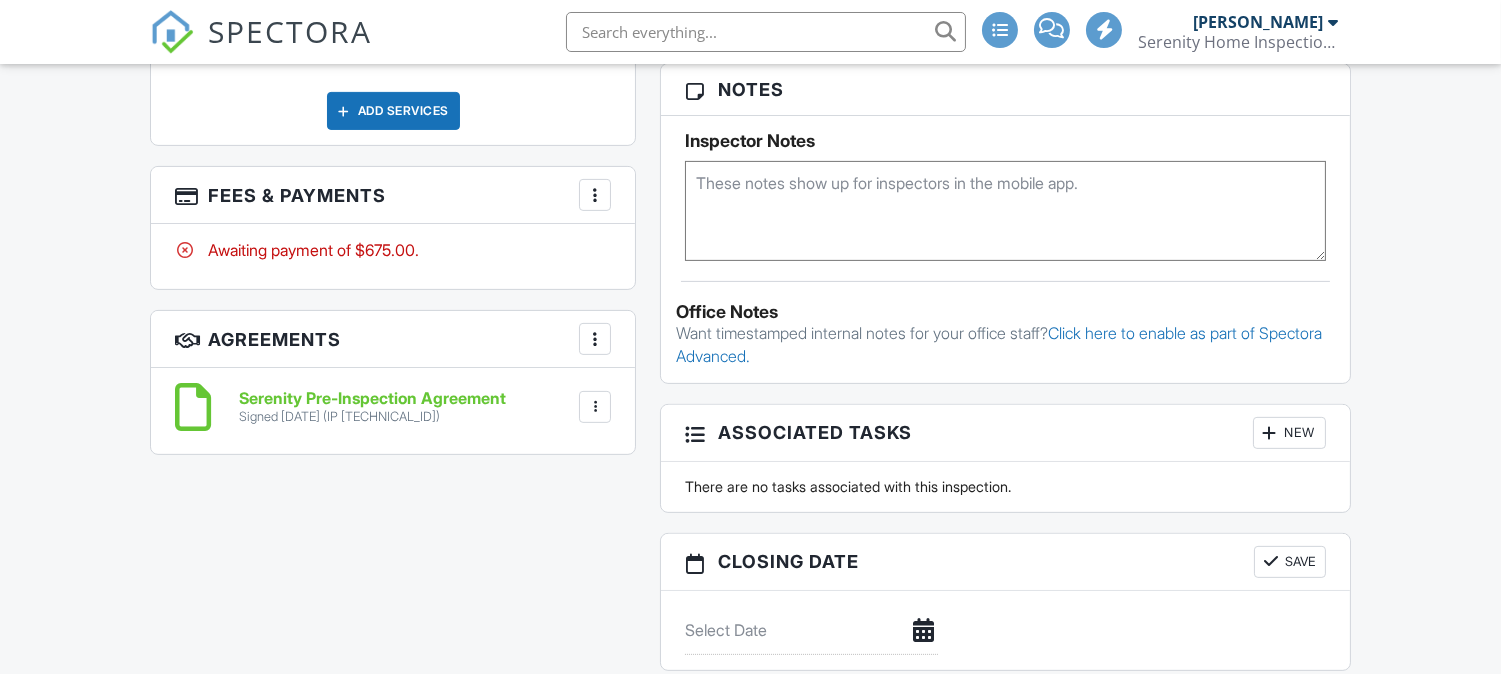 click at bounding box center [595, 195] 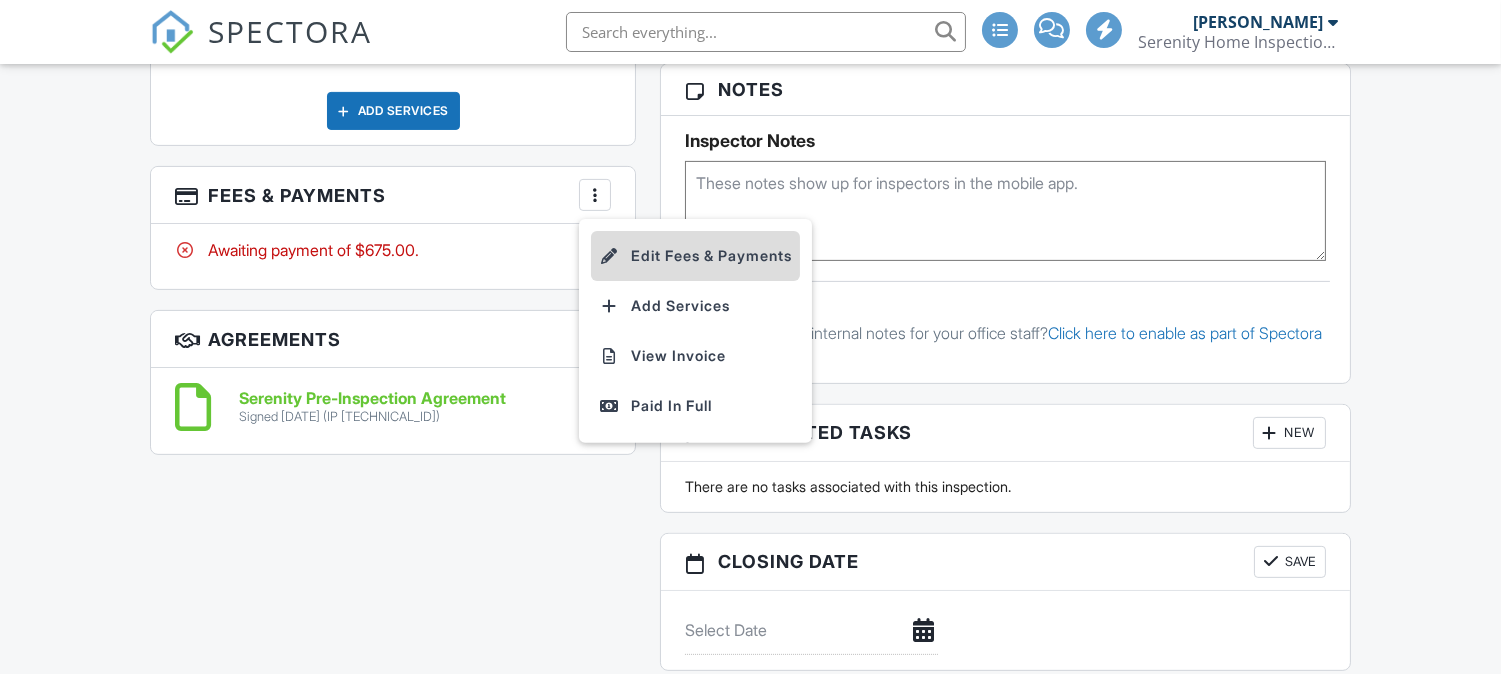 click on "Edit Fees & Payments" at bounding box center [695, 256] 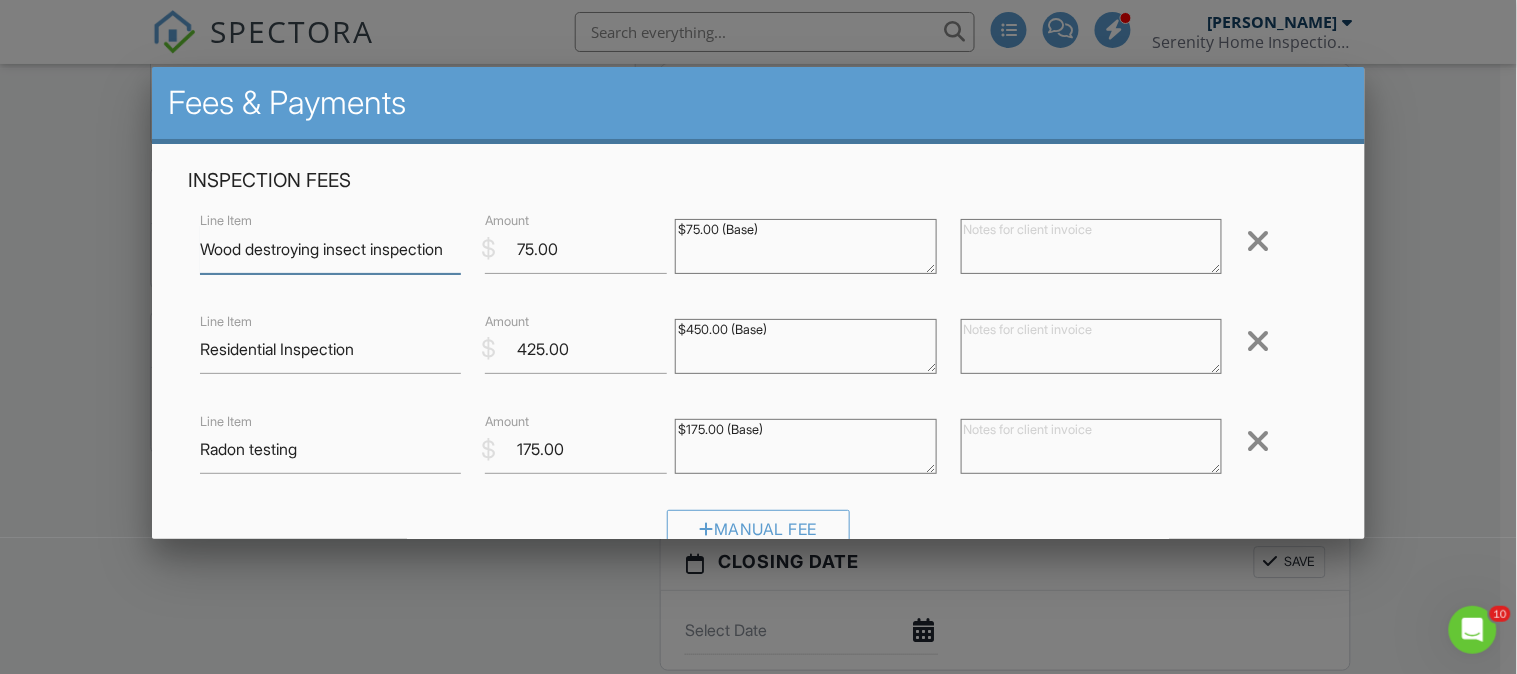 scroll, scrollTop: 0, scrollLeft: 0, axis: both 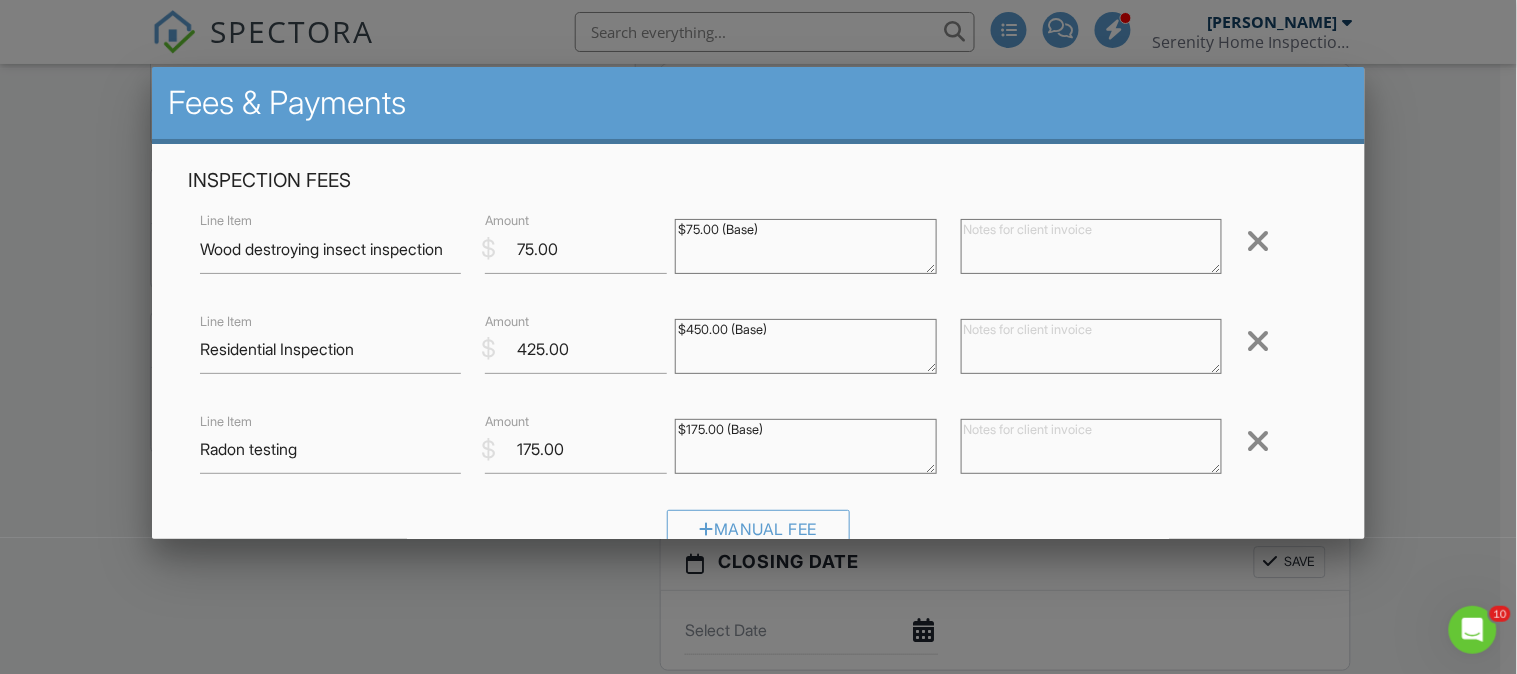 click at bounding box center (1258, 441) 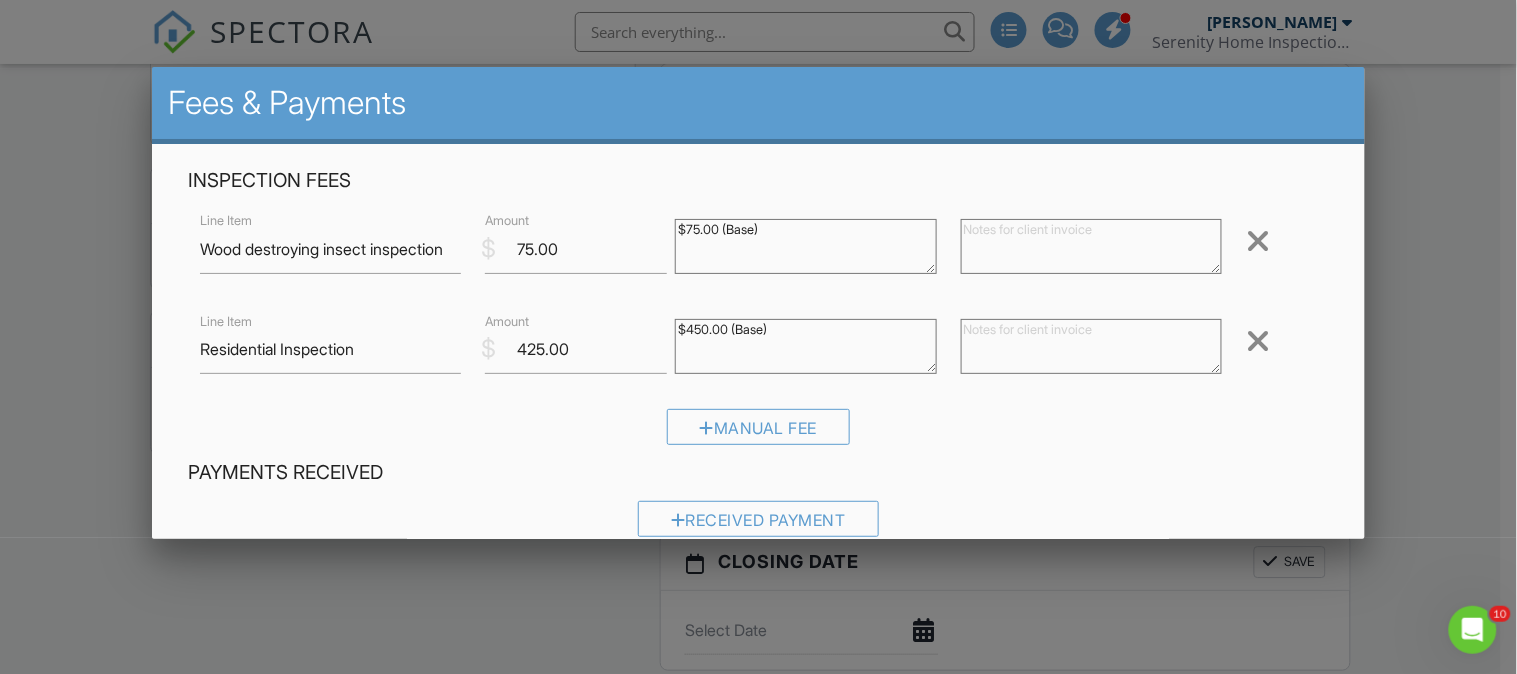 scroll, scrollTop: 258, scrollLeft: 0, axis: vertical 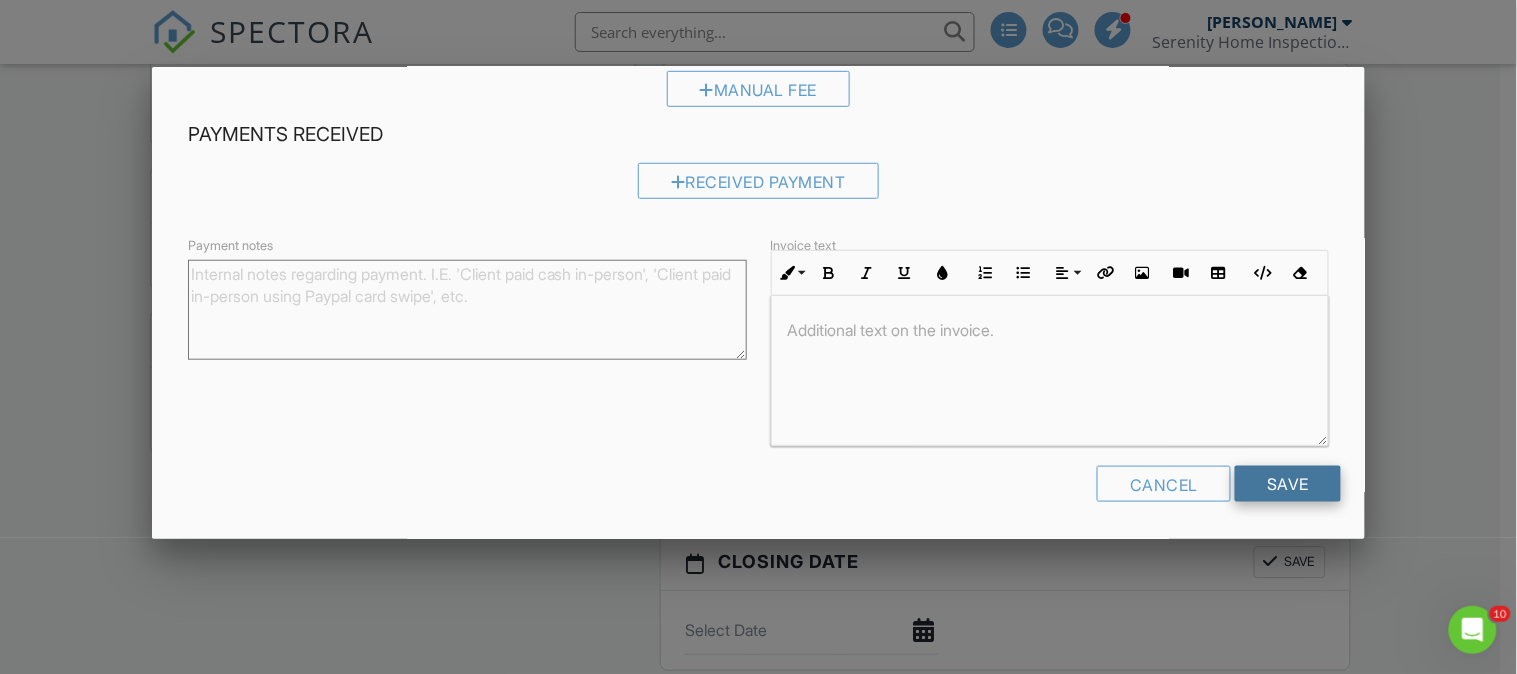 click on "Save" at bounding box center [1288, 484] 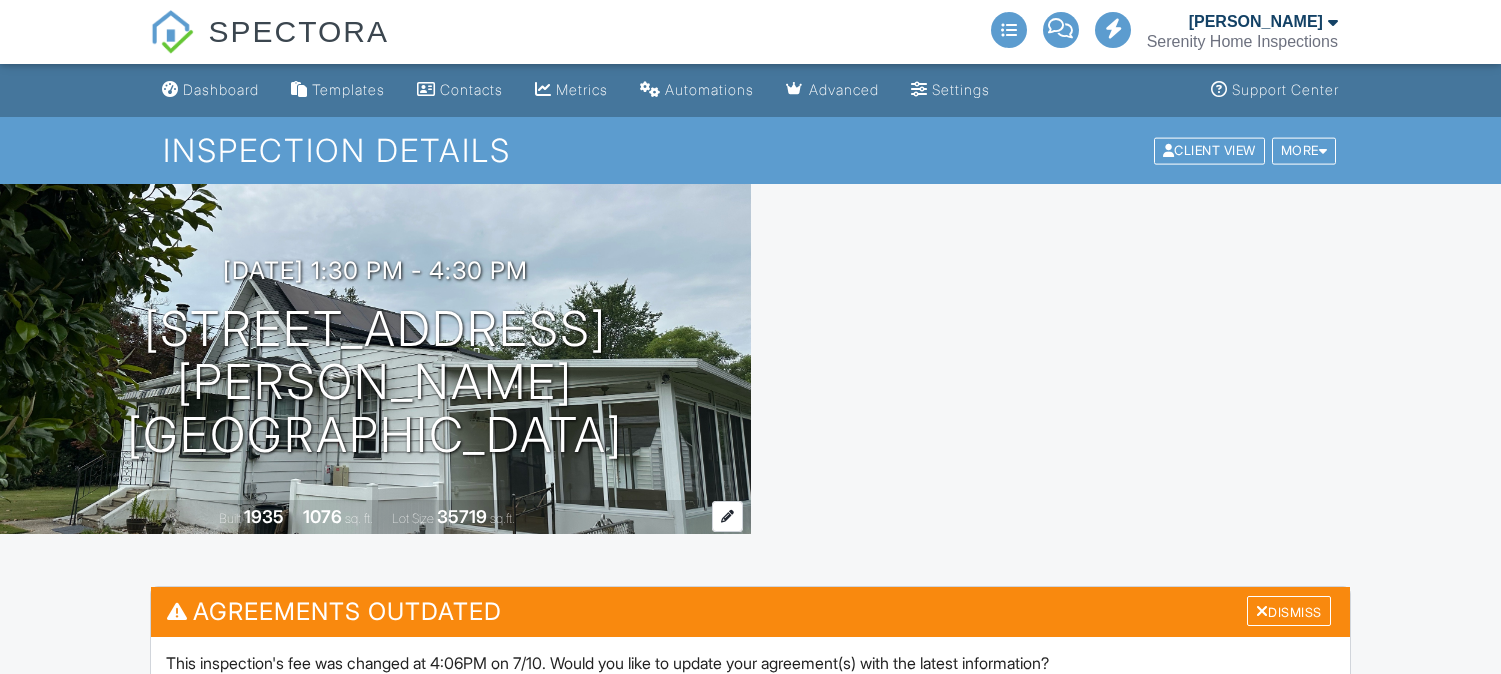 click on "Dismiss" at bounding box center [1289, 611] 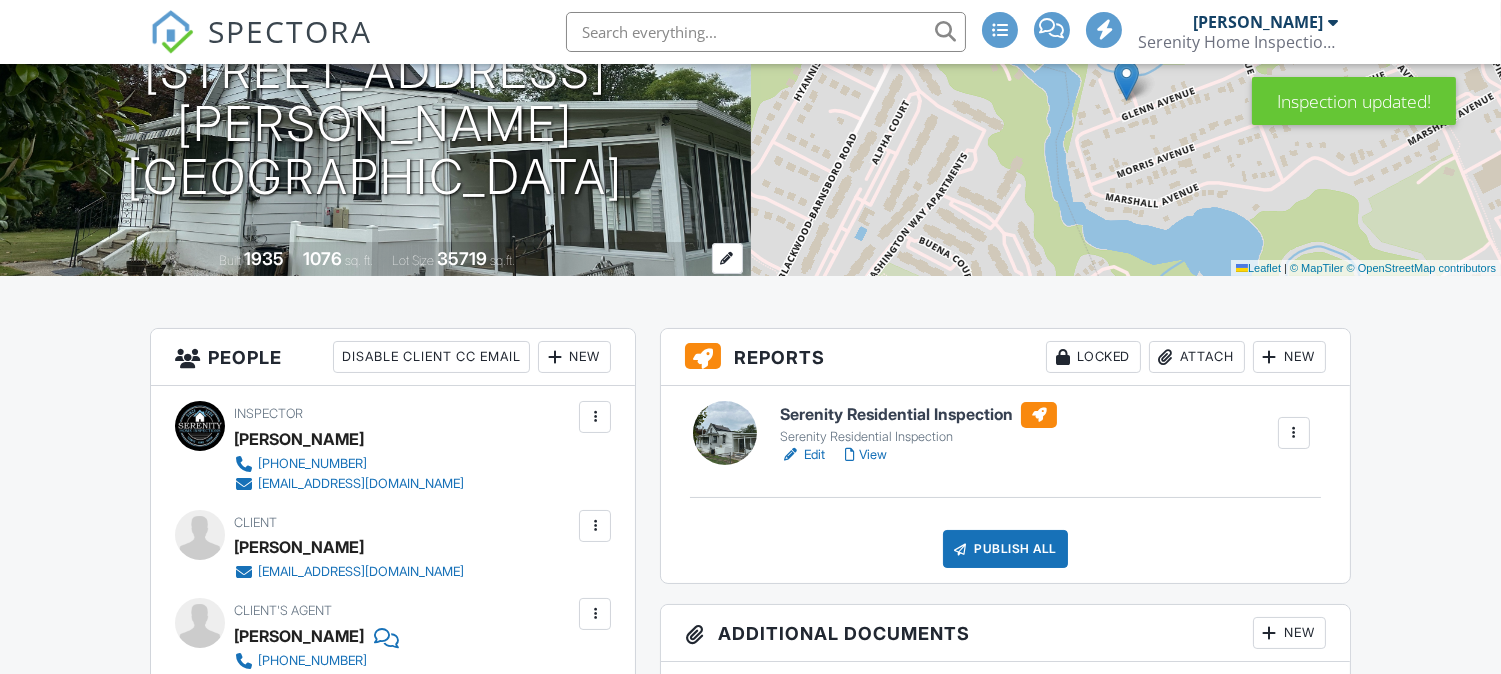 scroll, scrollTop: 258, scrollLeft: 0, axis: vertical 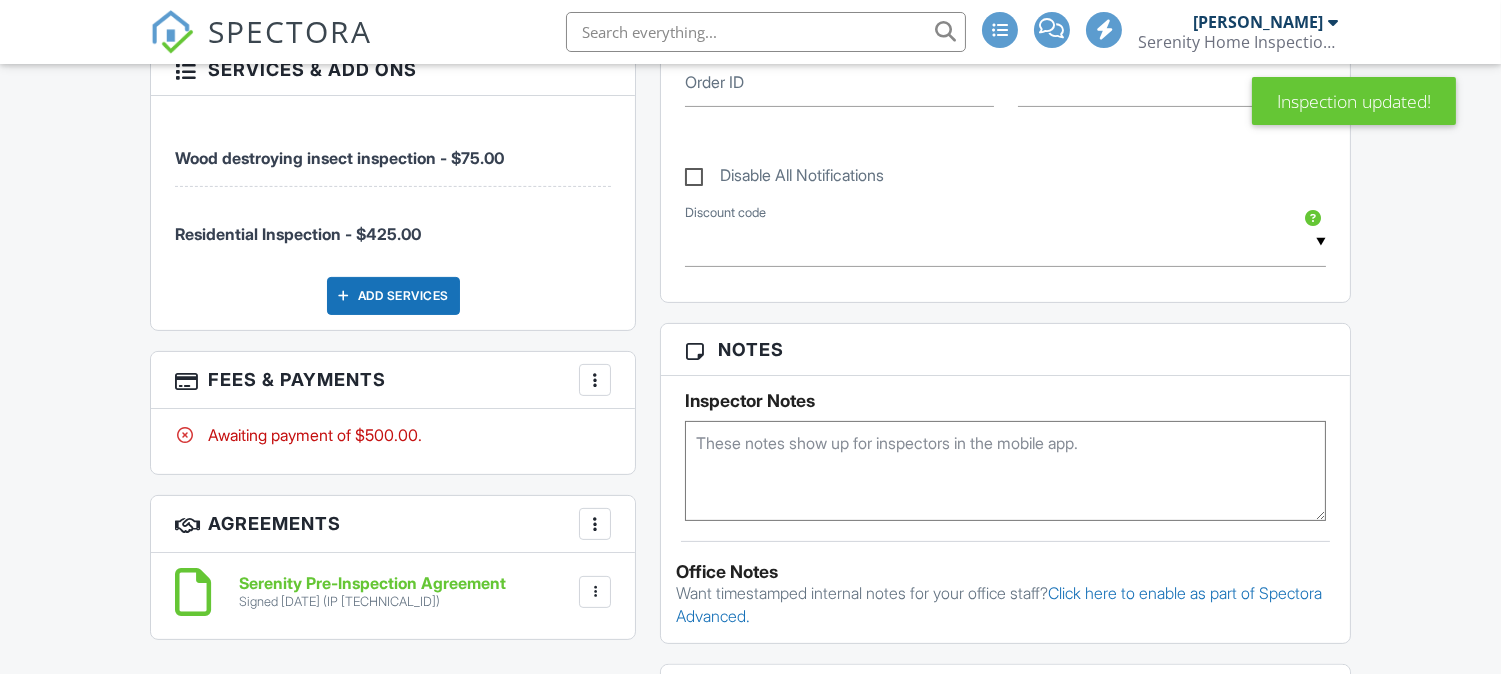 click on "More" at bounding box center (595, 380) 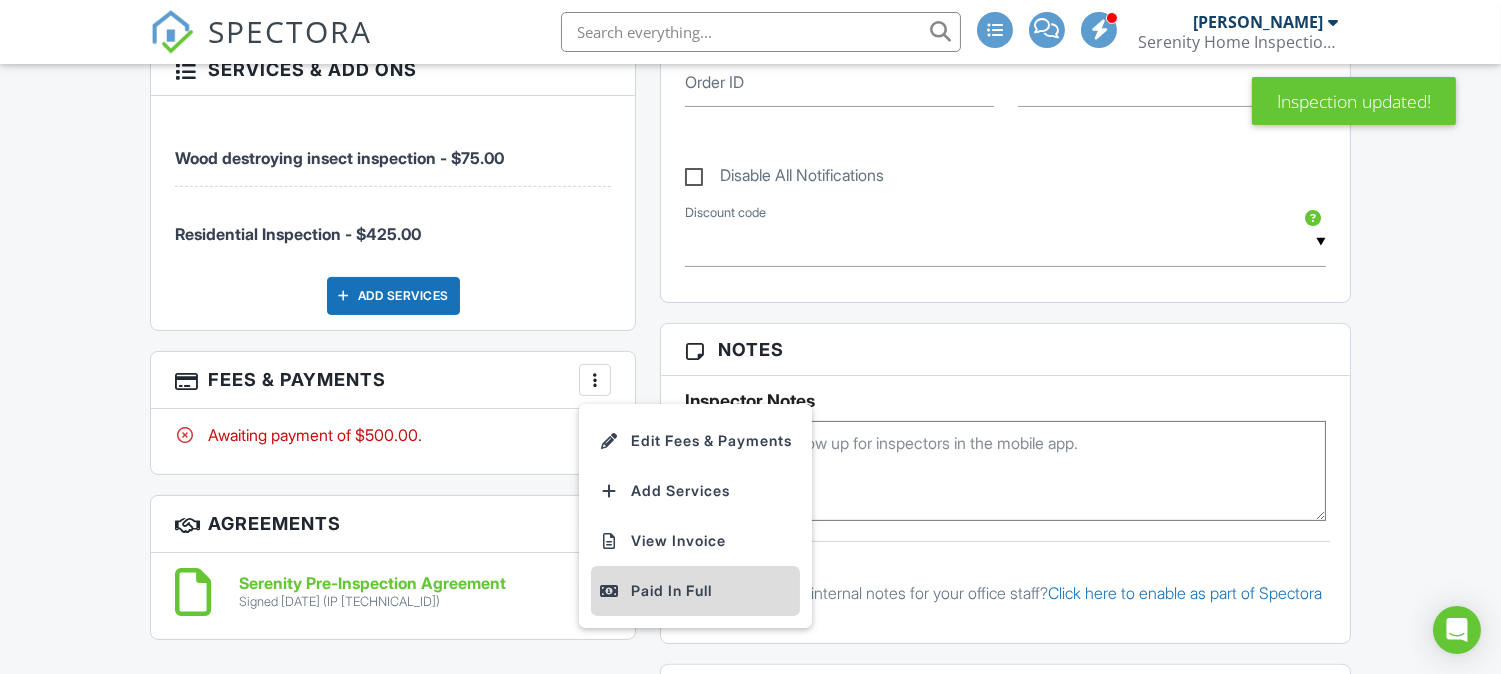 click on "Paid In Full" at bounding box center [695, 591] 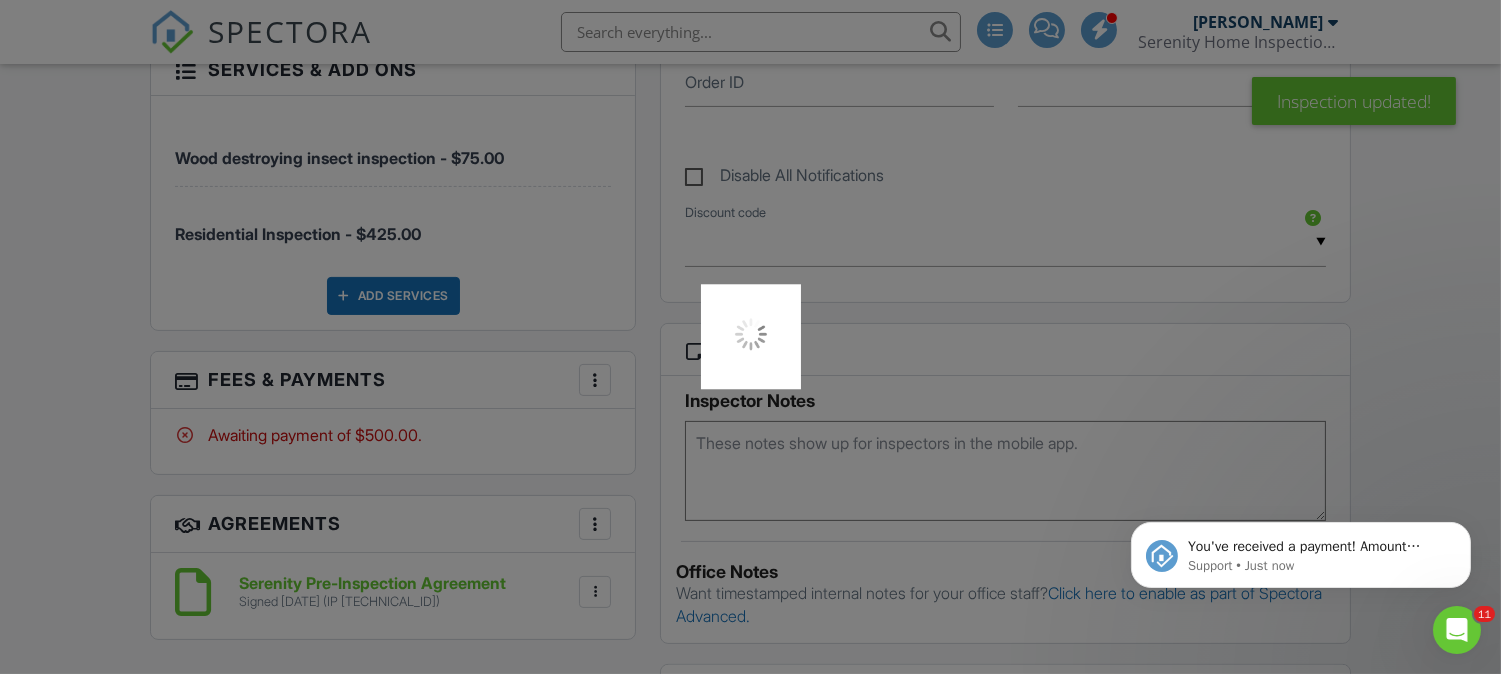 scroll, scrollTop: 0, scrollLeft: 0, axis: both 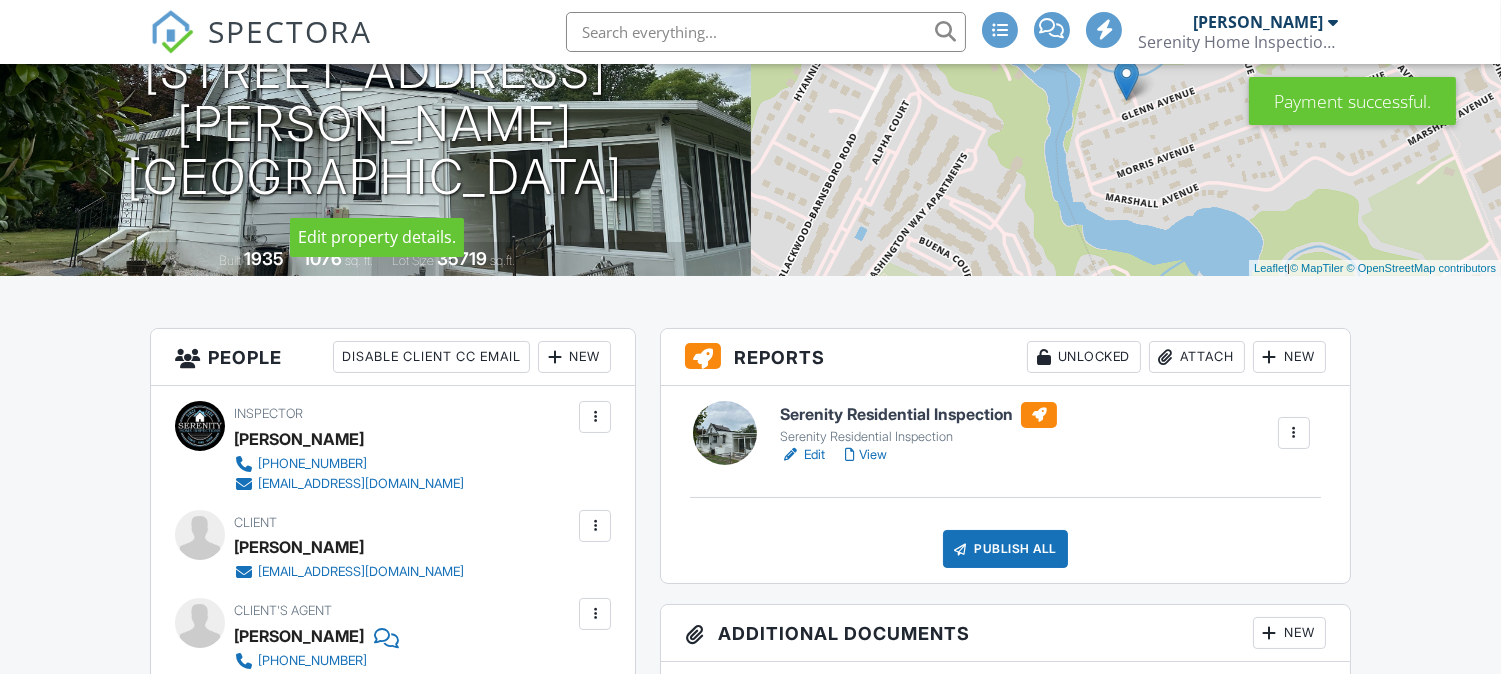 click on "Edit" at bounding box center (802, 455) 